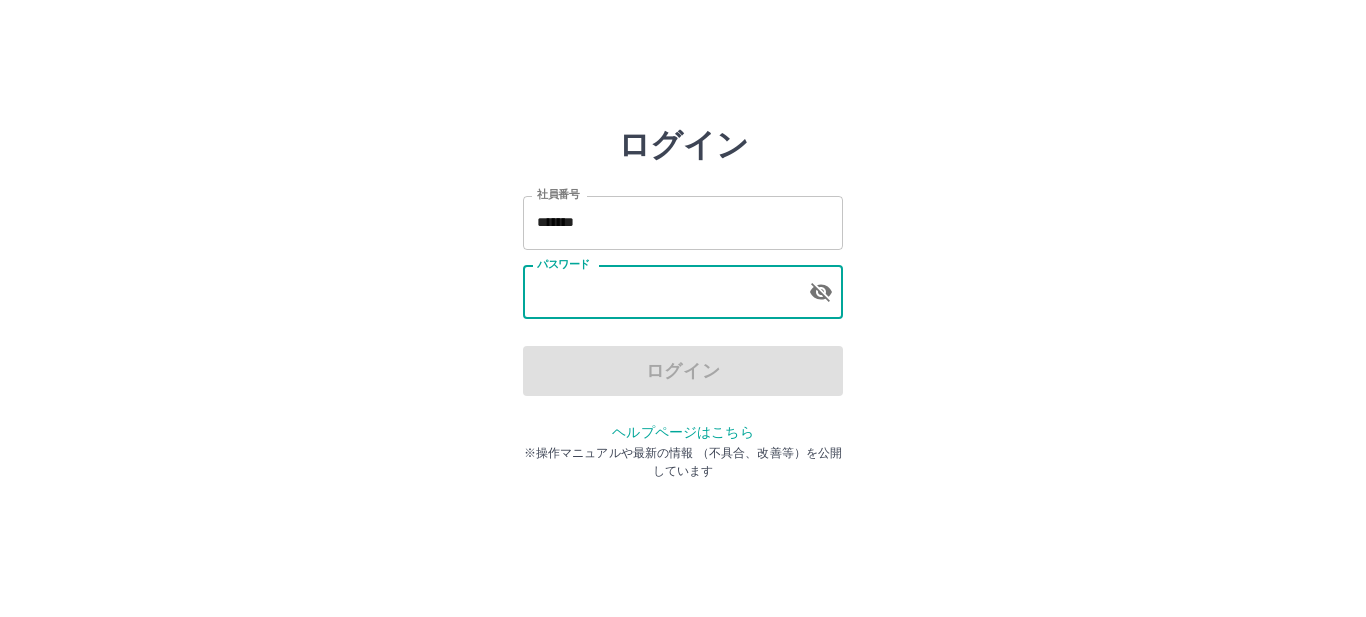 scroll, scrollTop: 0, scrollLeft: 0, axis: both 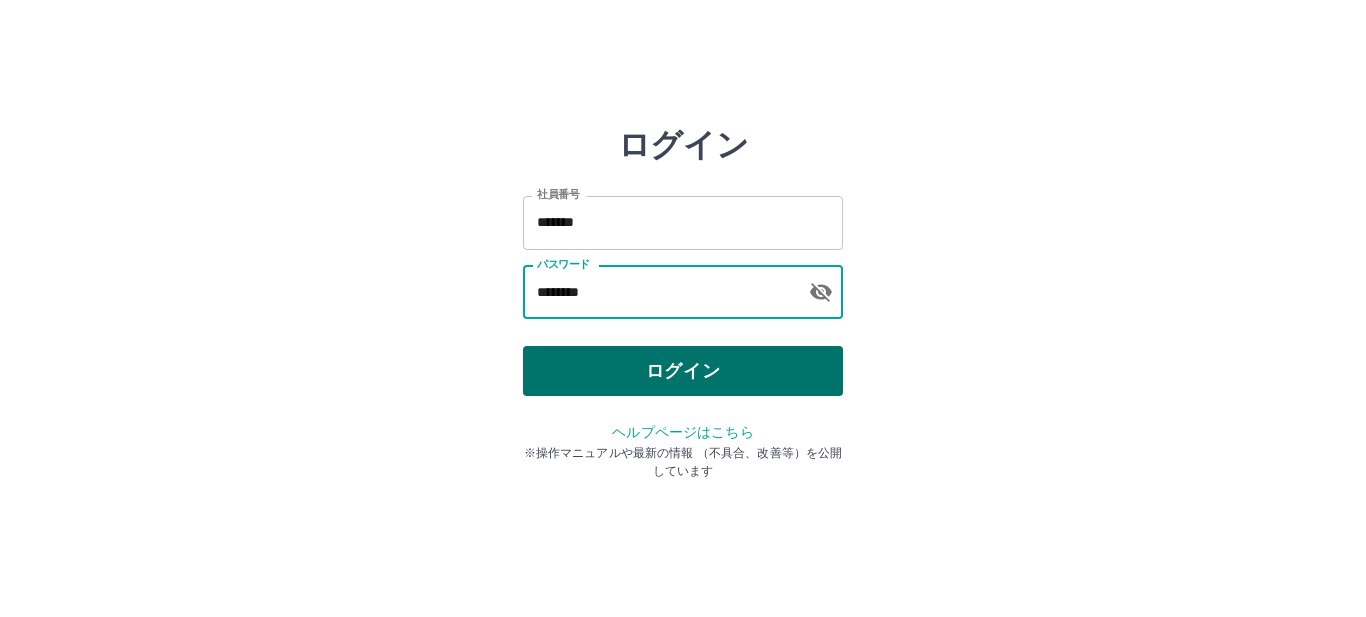 type on "********" 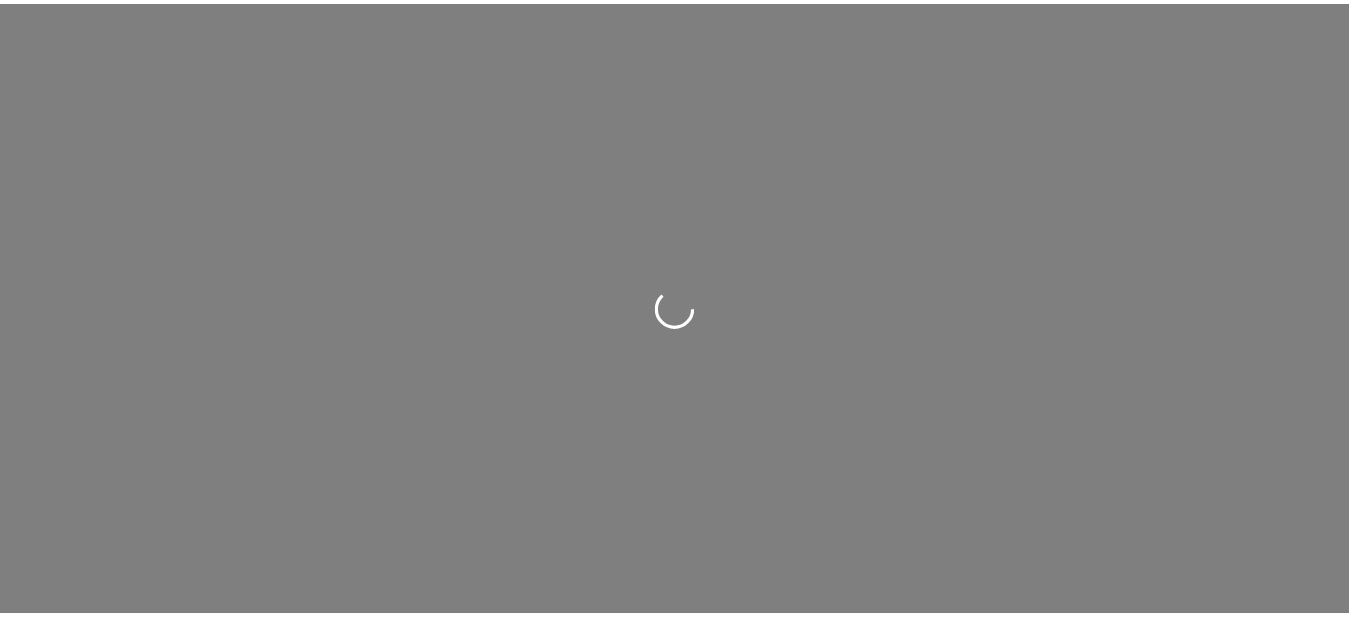 scroll, scrollTop: 0, scrollLeft: 0, axis: both 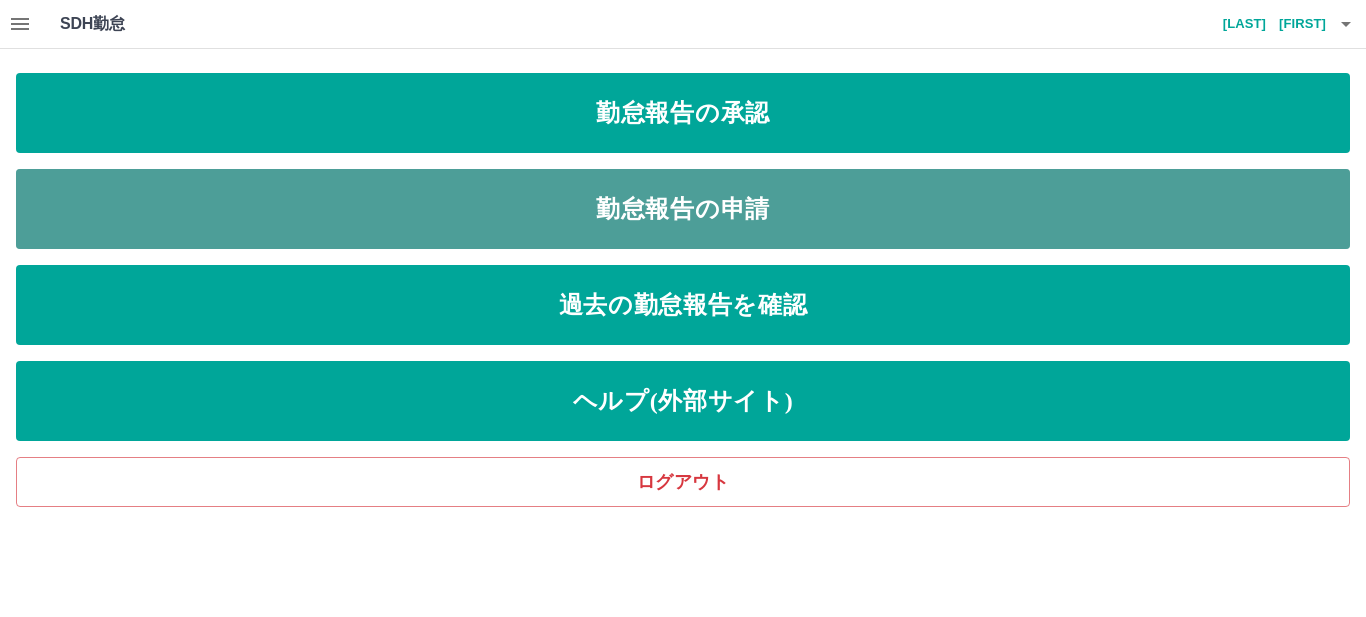 click on "勤怠報告の申請" at bounding box center [683, 209] 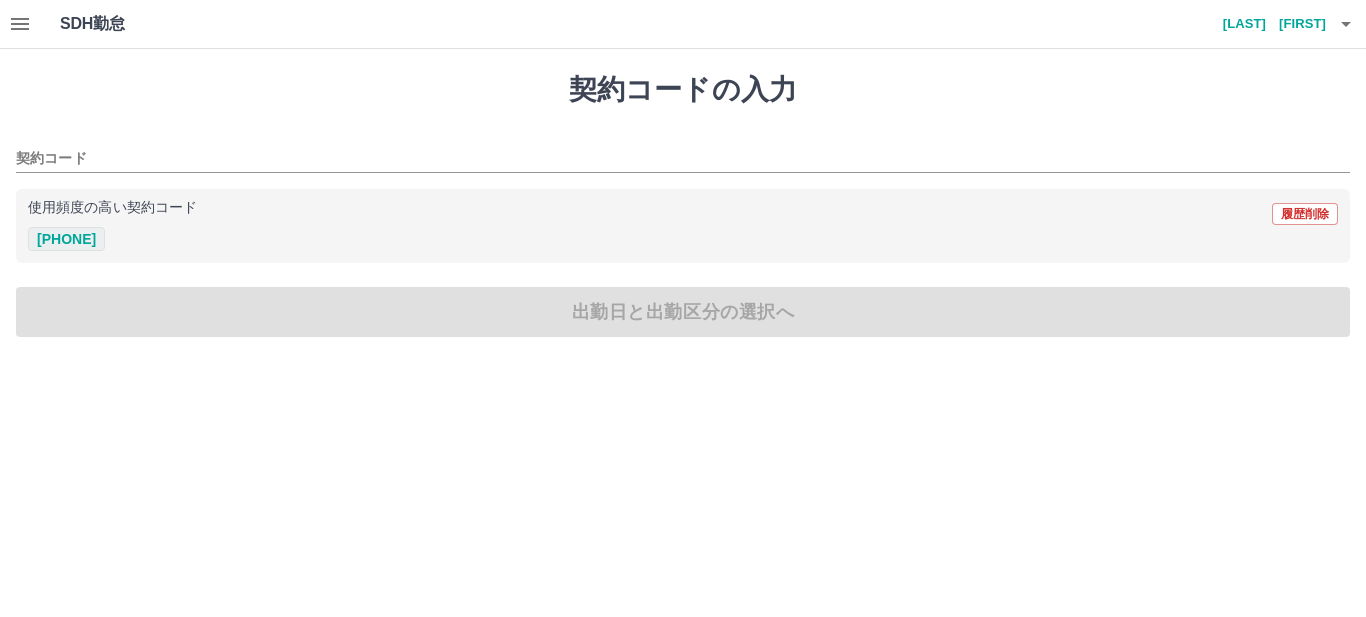 click on "[PHONE]" at bounding box center [66, 239] 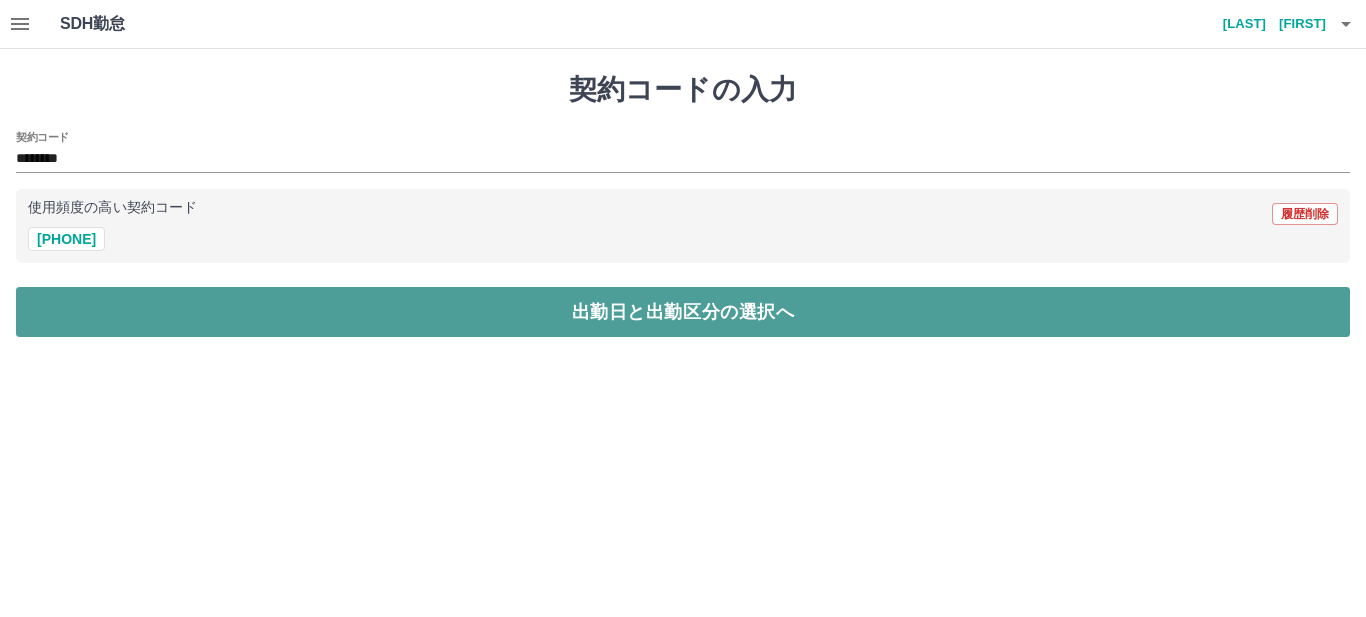click on "出勤日と出勤区分の選択へ" at bounding box center [683, 312] 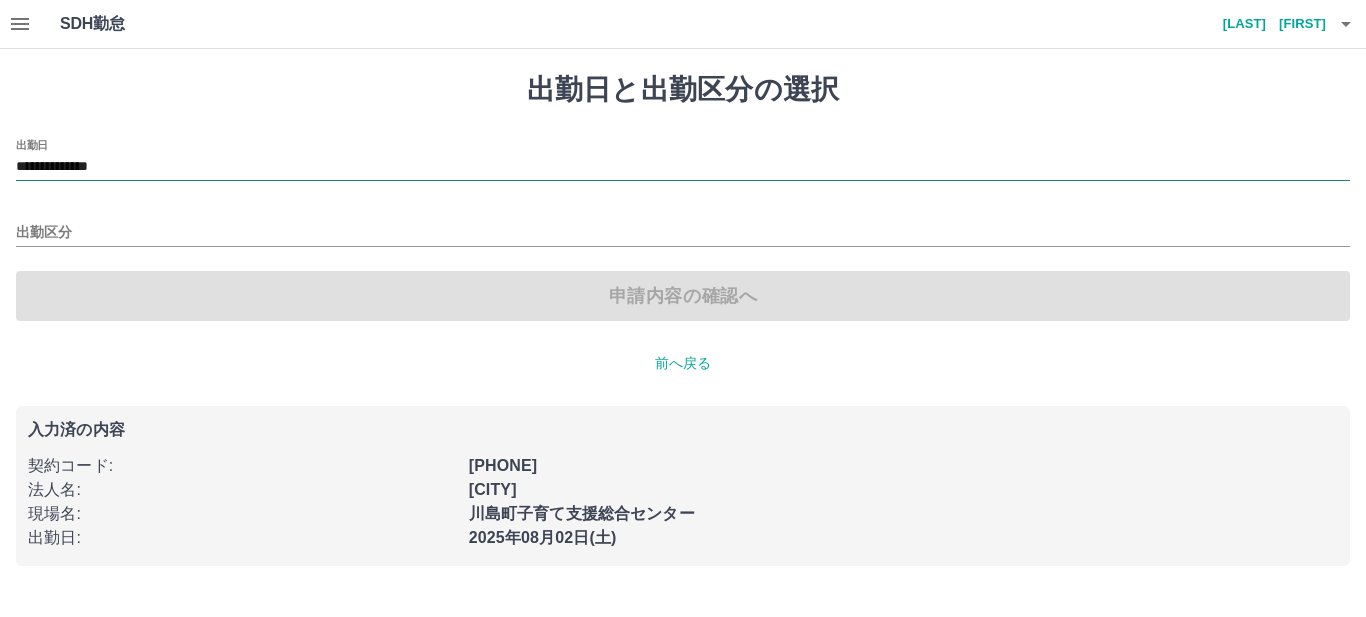 click on "**********" at bounding box center (683, 167) 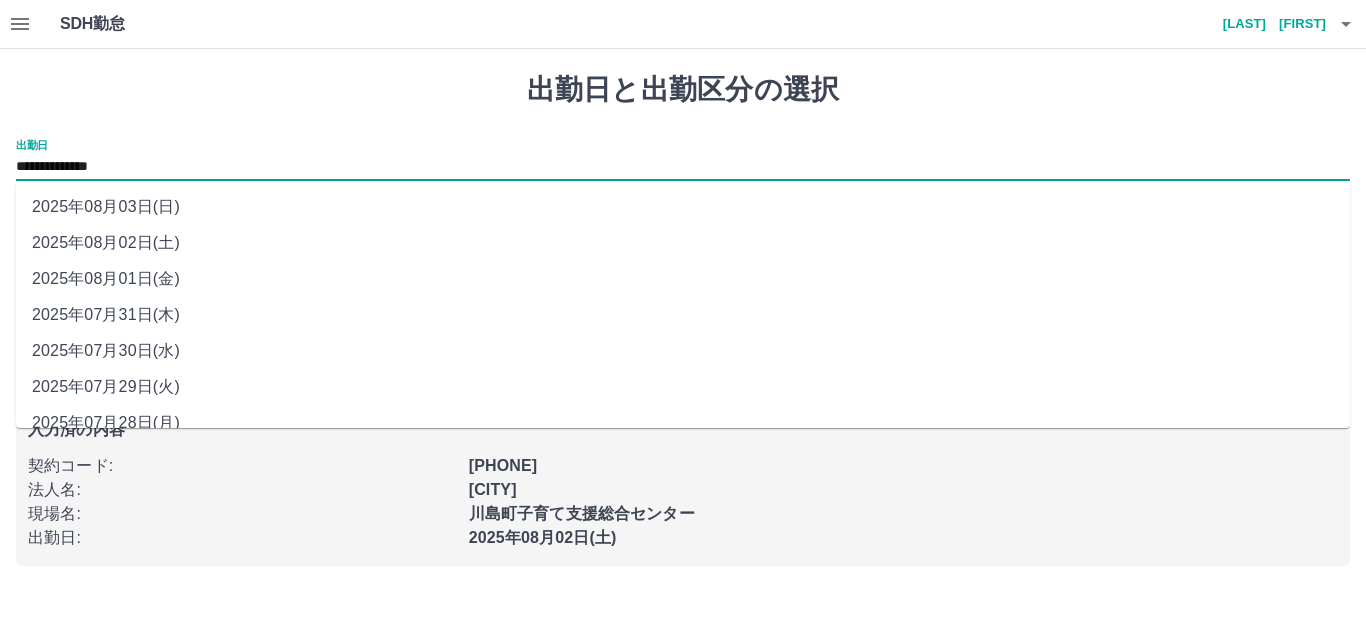 click on "2025年08月01日(金)" at bounding box center (683, 279) 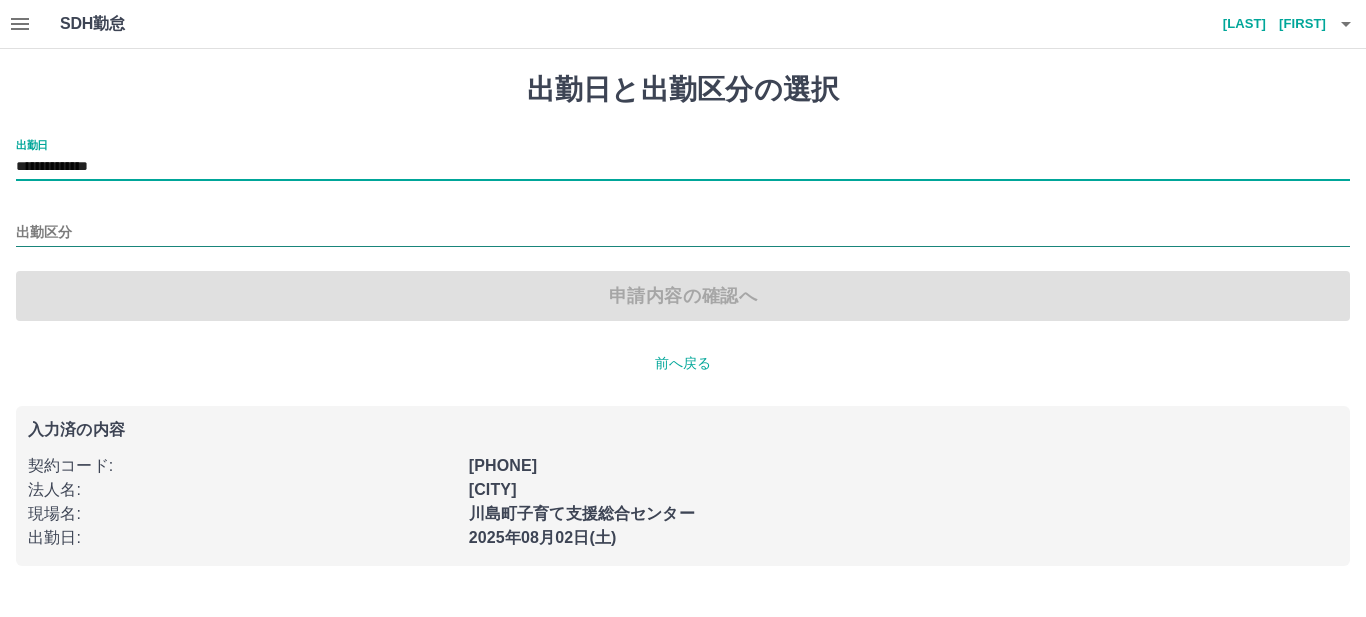 click on "出勤区分" at bounding box center (683, 233) 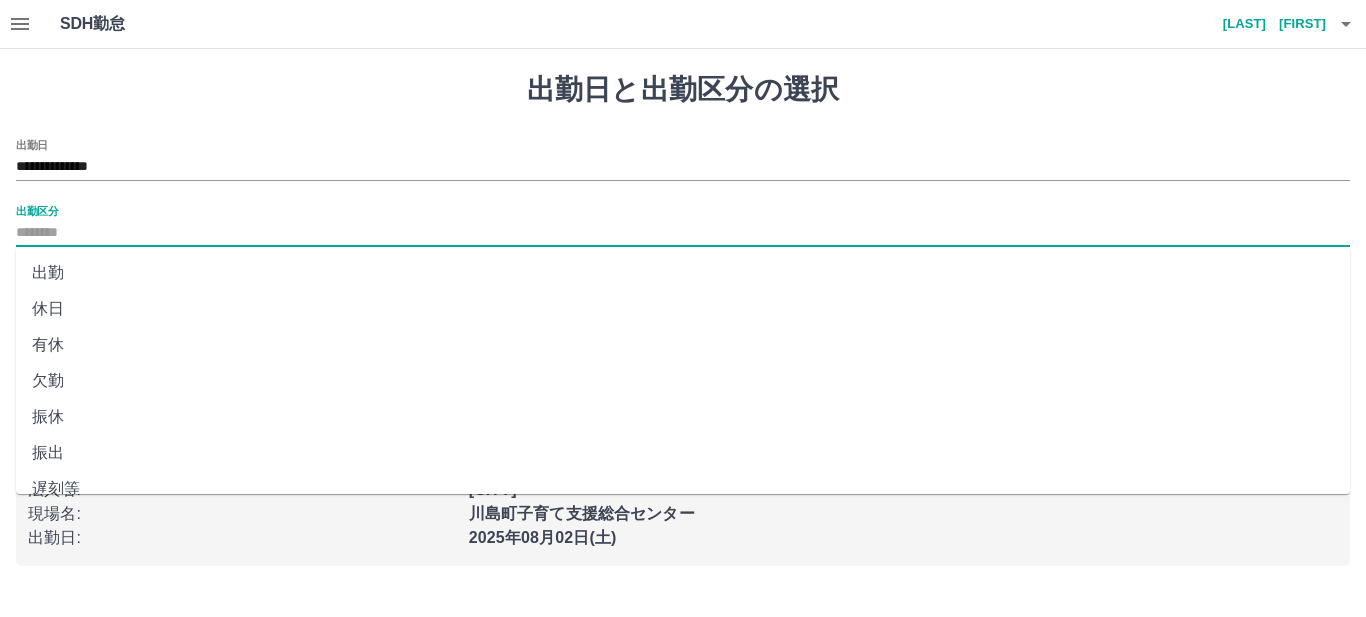 click on "出勤" at bounding box center (683, 273) 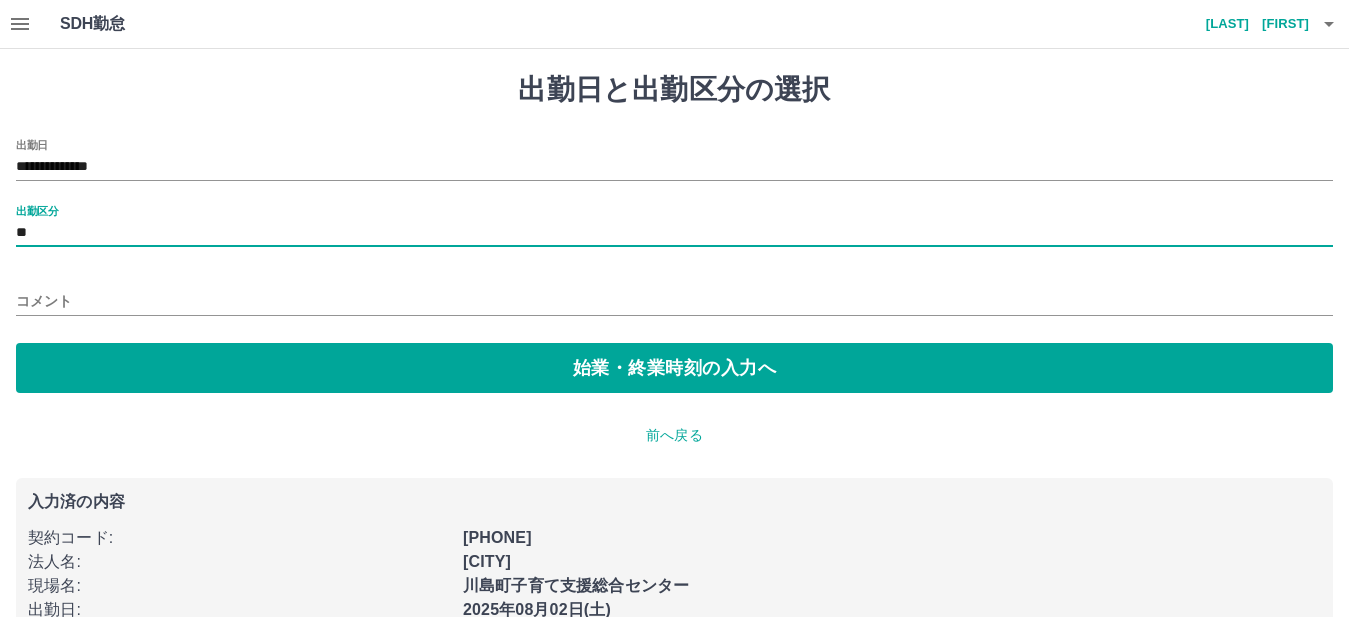 click on "コメント" at bounding box center [674, 301] 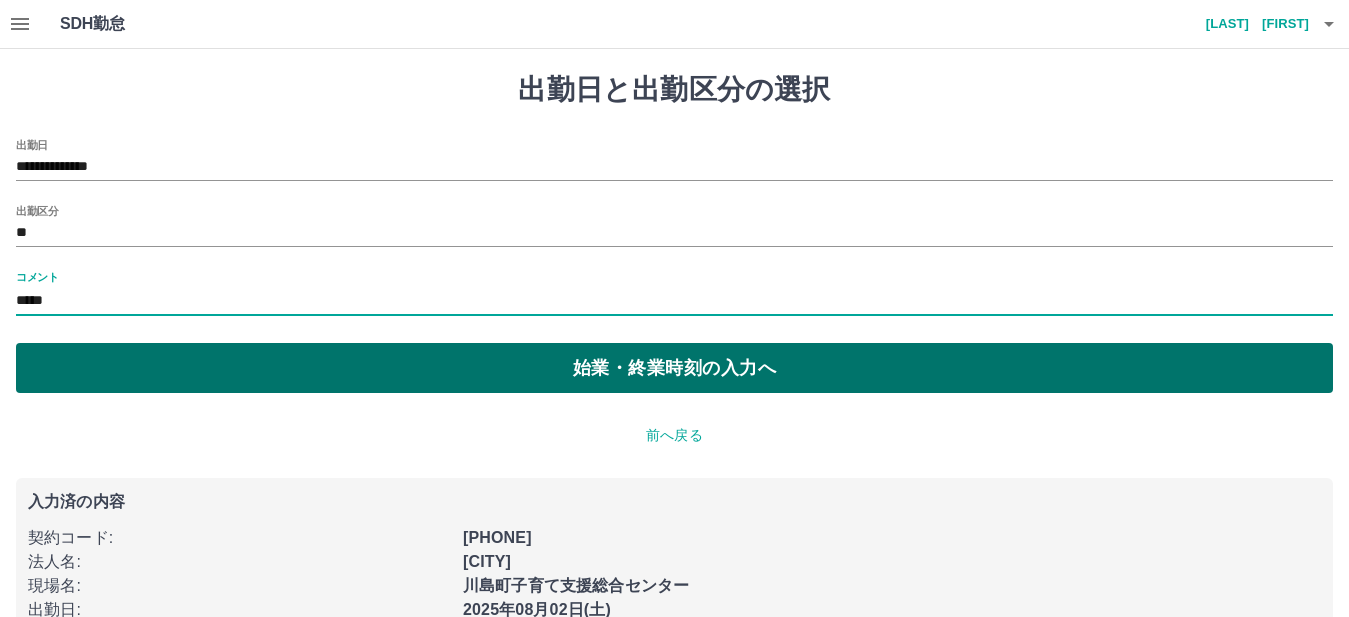 type on "*****" 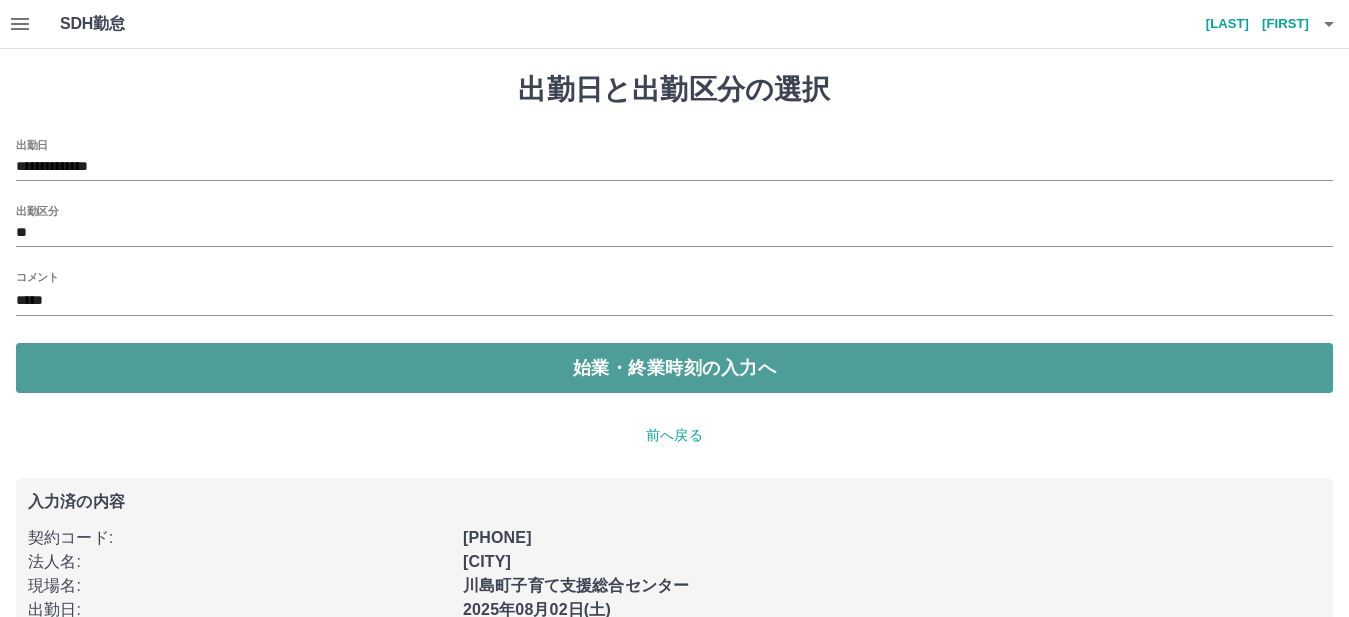 click on "始業・終業時刻の入力へ" at bounding box center (674, 368) 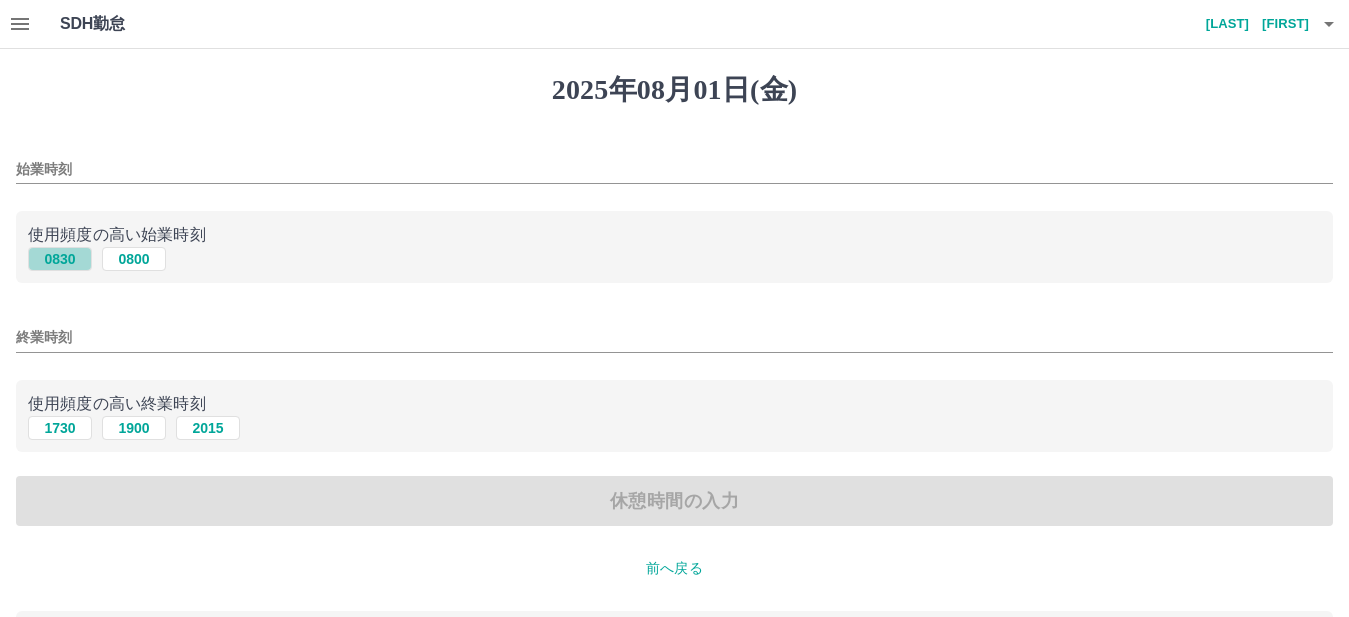 click on "0830" at bounding box center [60, 259] 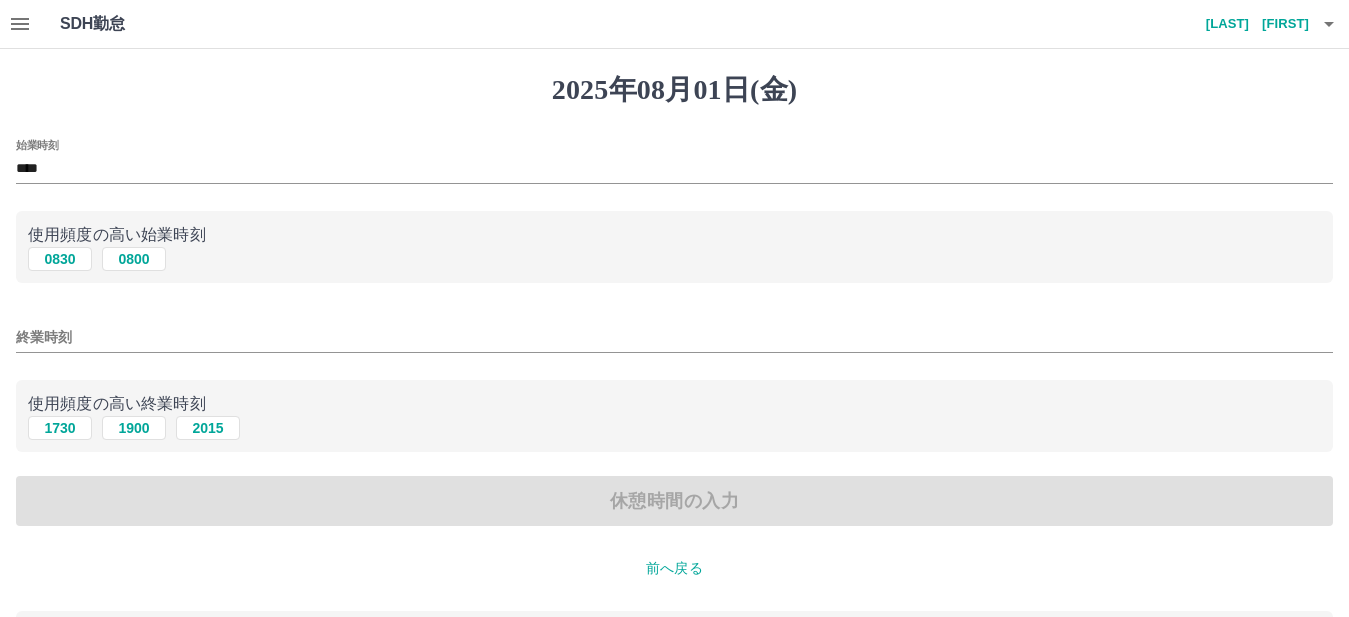 click on "終業時刻" at bounding box center (674, 337) 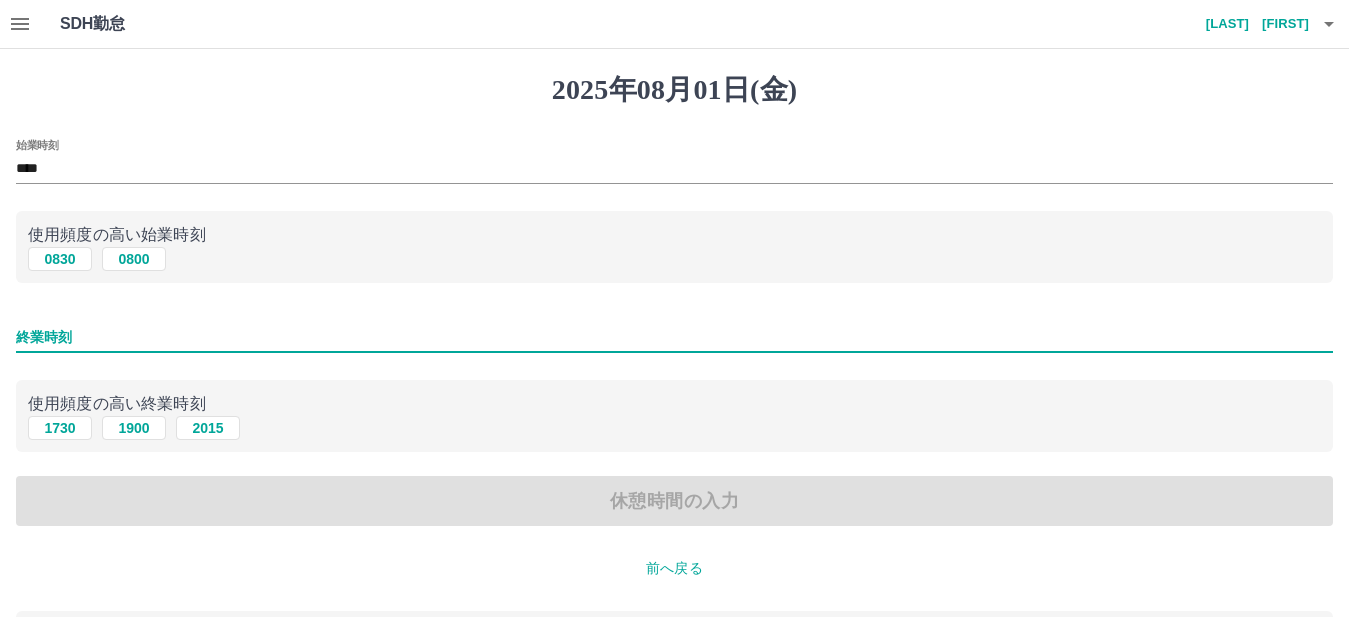 type on "****" 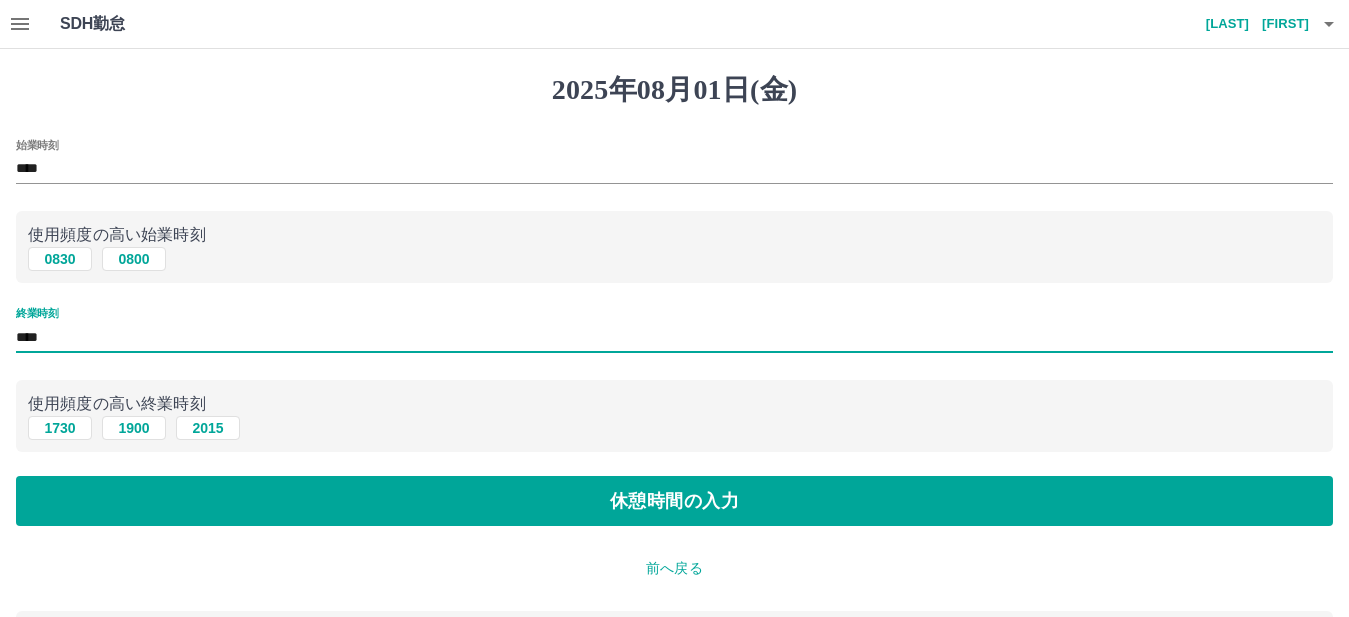 click on "[PHONE]" at bounding box center [674, 428] 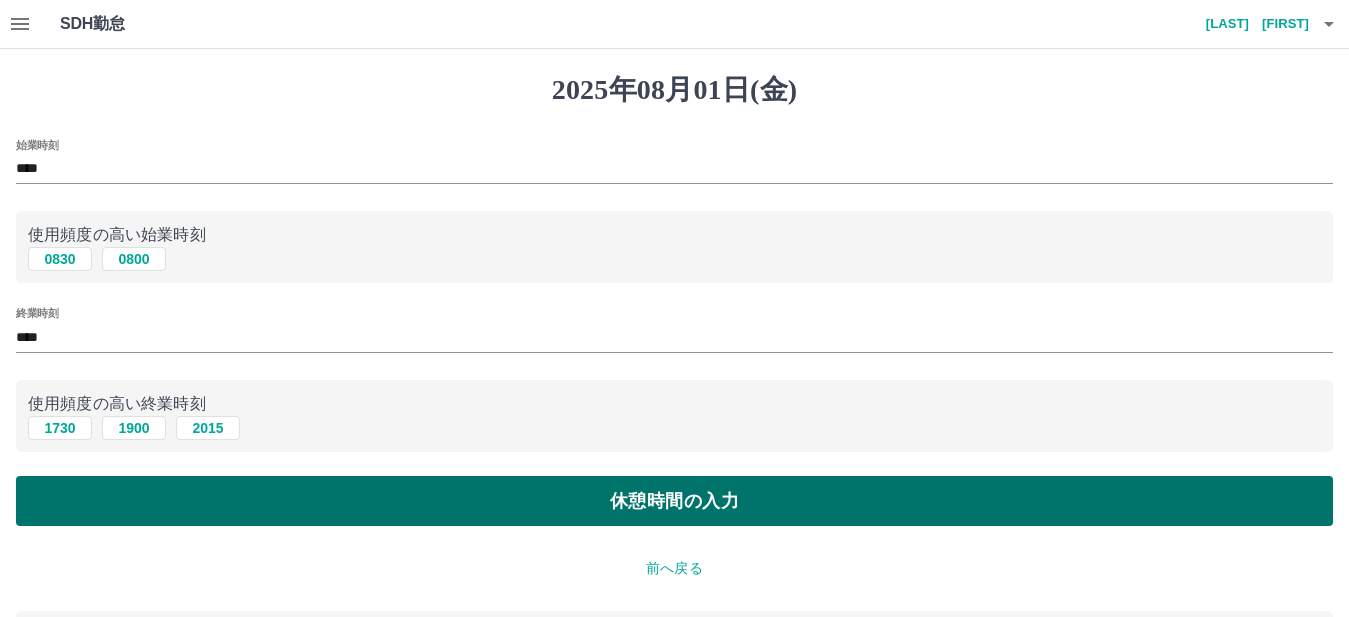 click on "休憩時間の入力" at bounding box center [674, 501] 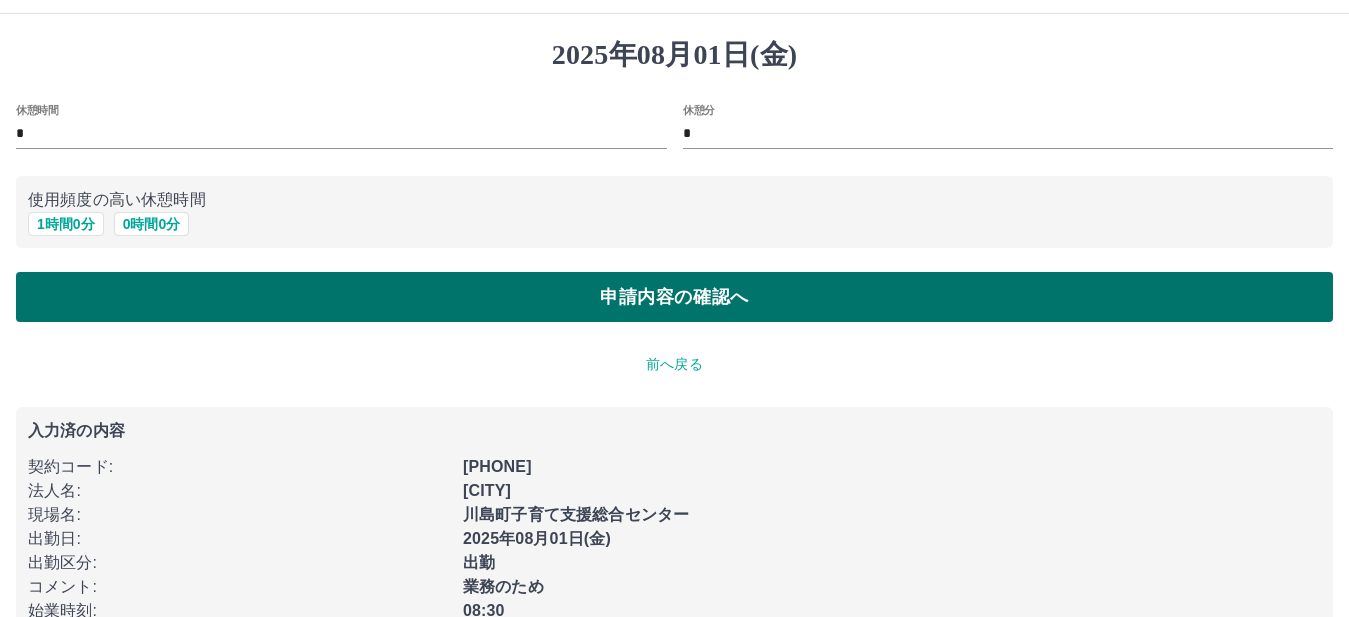 scroll, scrollTop: 0, scrollLeft: 0, axis: both 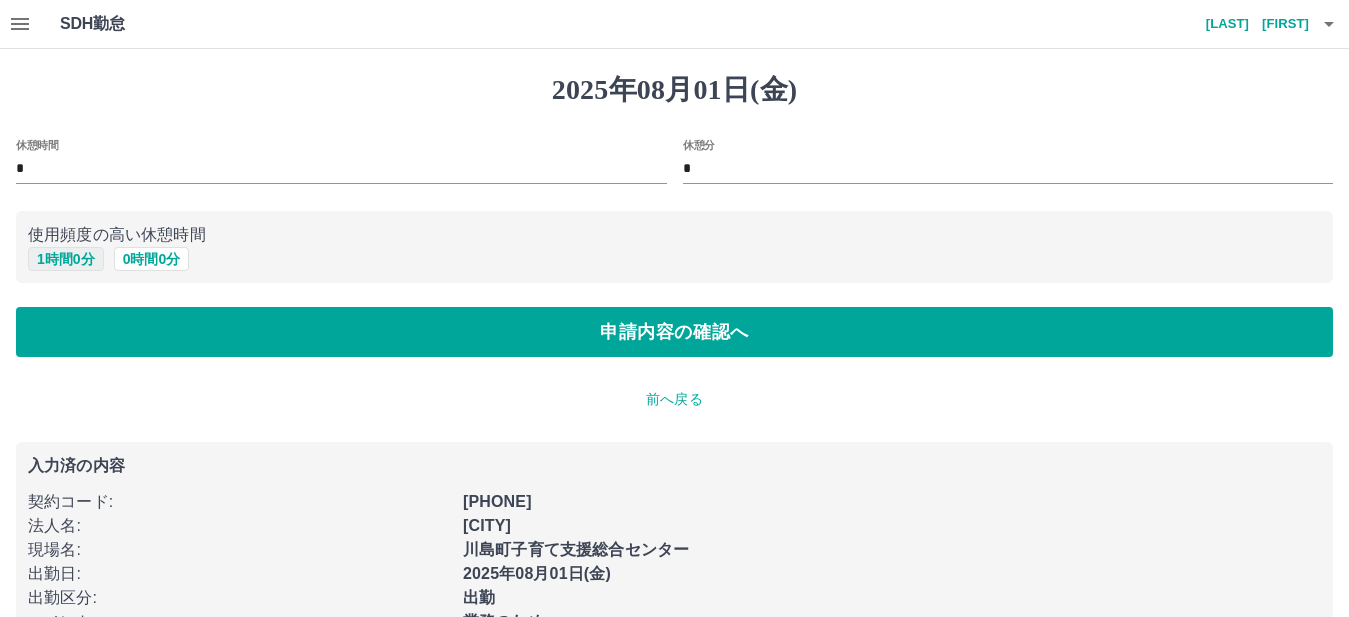 click on "1 時間 0 分" at bounding box center (66, 259) 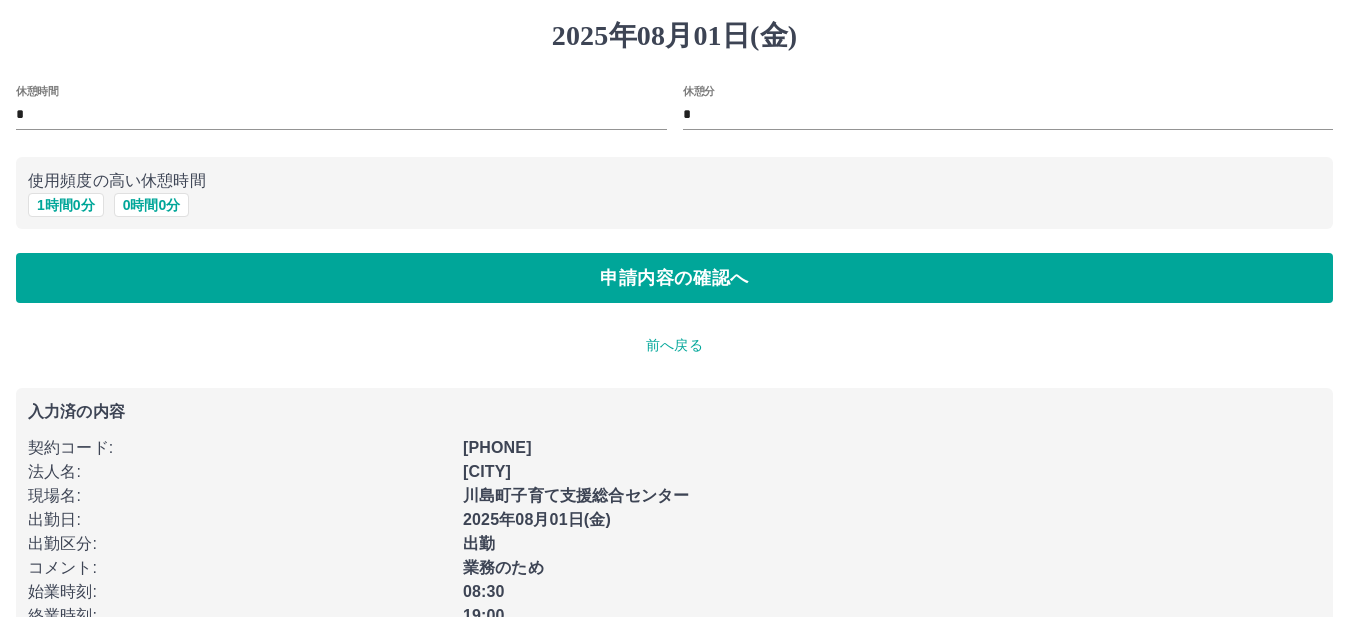 scroll, scrollTop: 106, scrollLeft: 0, axis: vertical 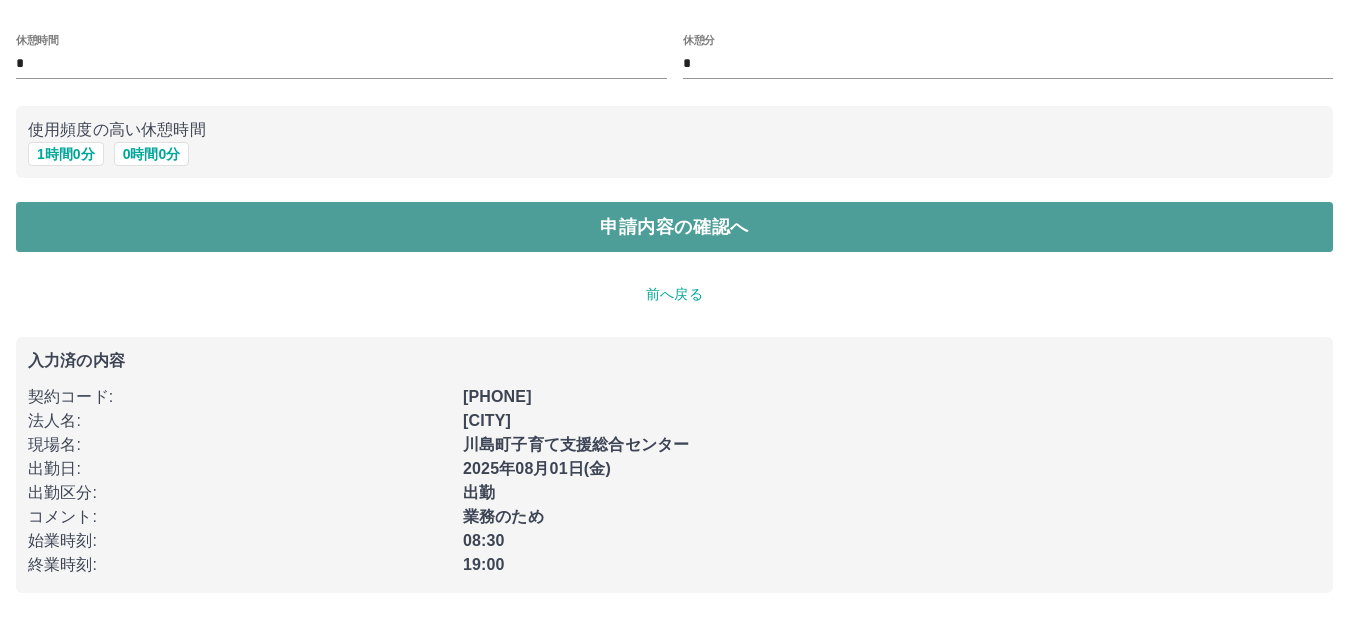 click on "申請内容の確認へ" at bounding box center (674, 227) 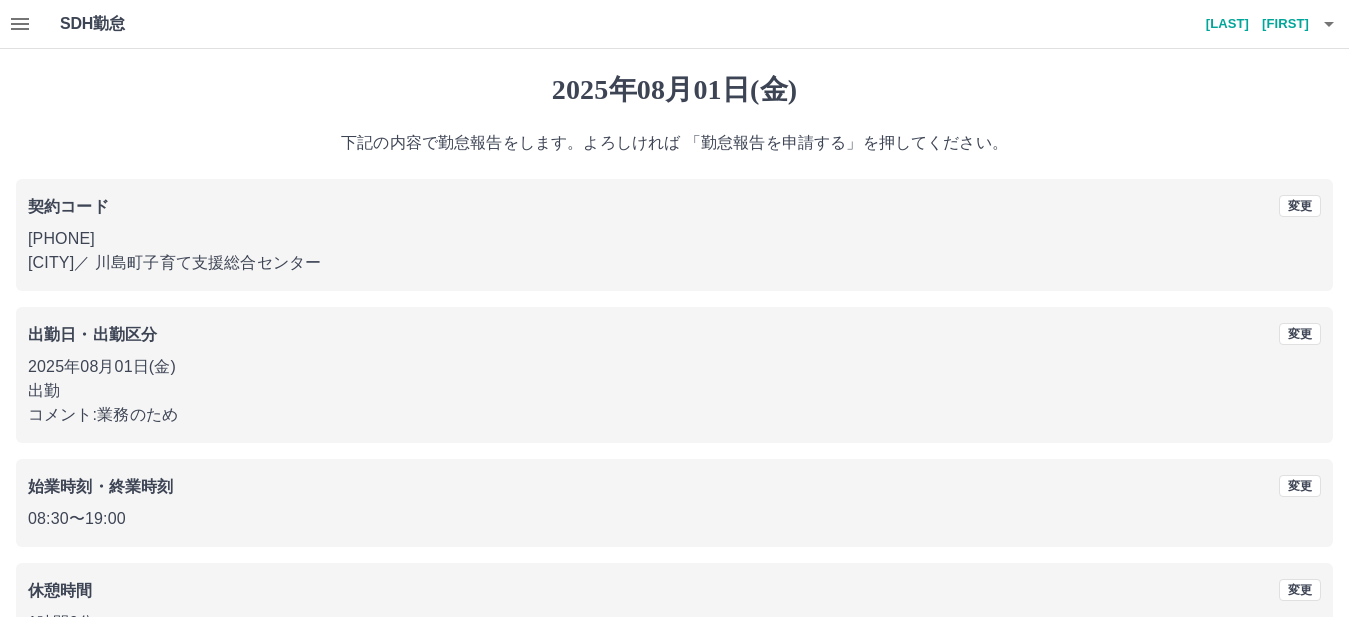 scroll, scrollTop: 132, scrollLeft: 0, axis: vertical 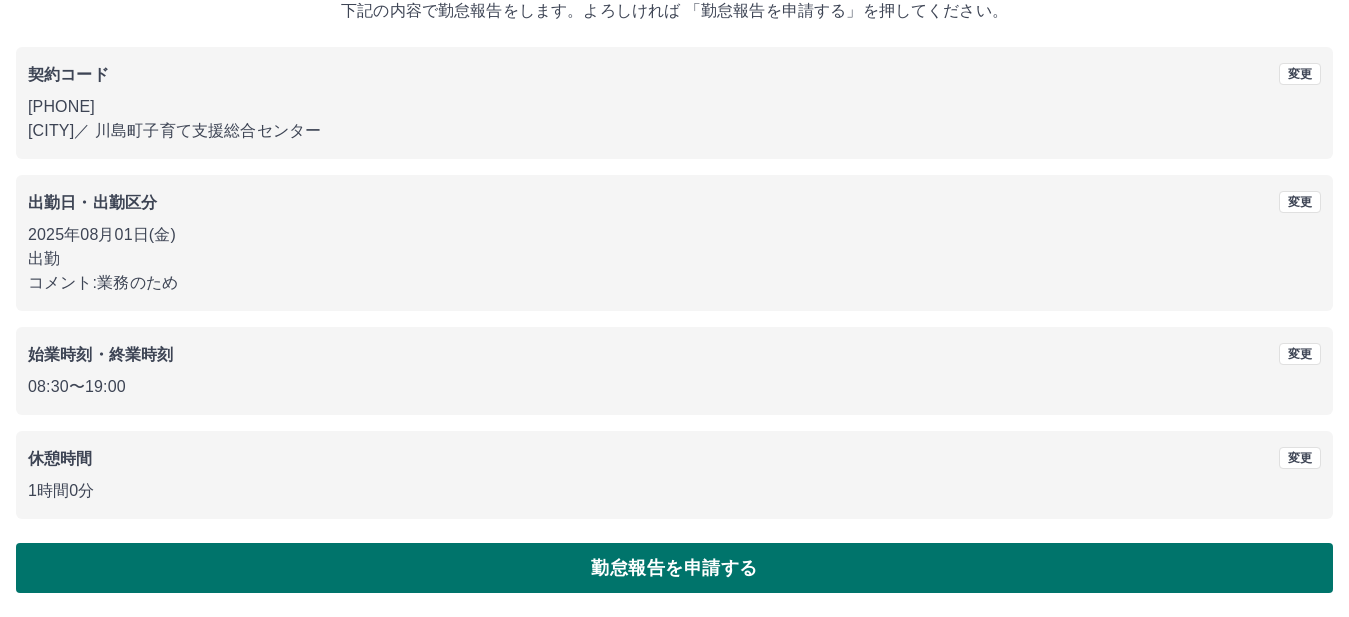 click on "勤怠報告を申請する" at bounding box center [674, 568] 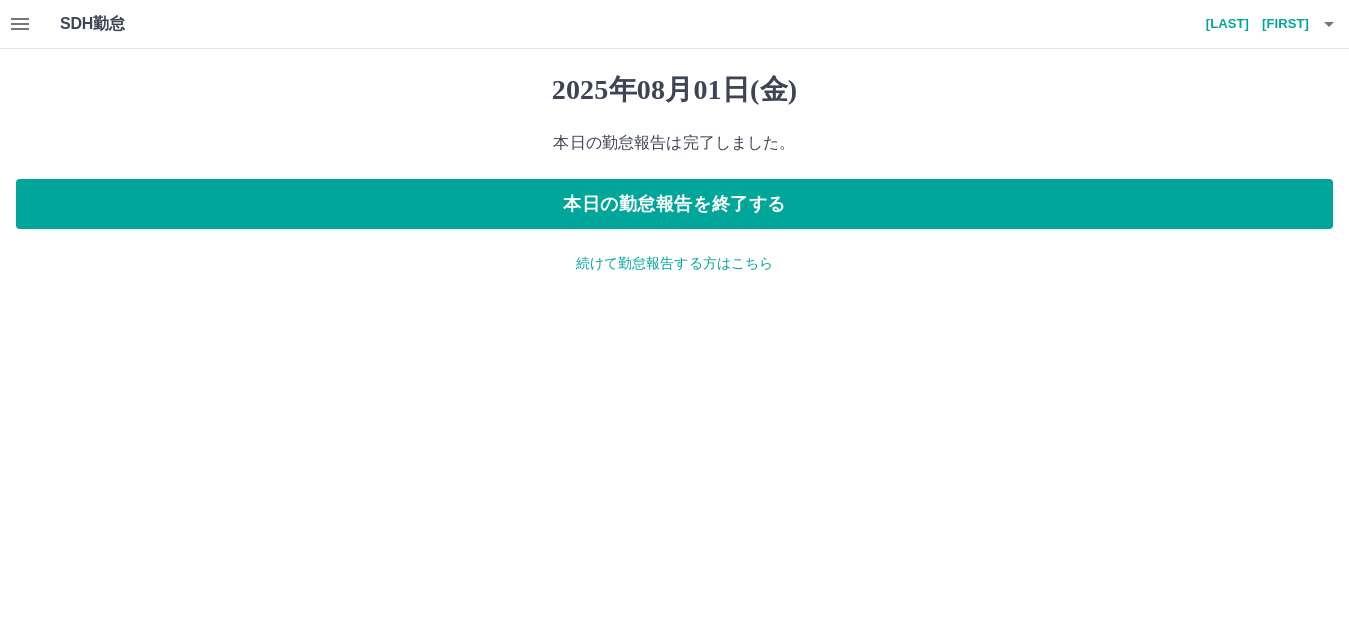 scroll, scrollTop: 0, scrollLeft: 0, axis: both 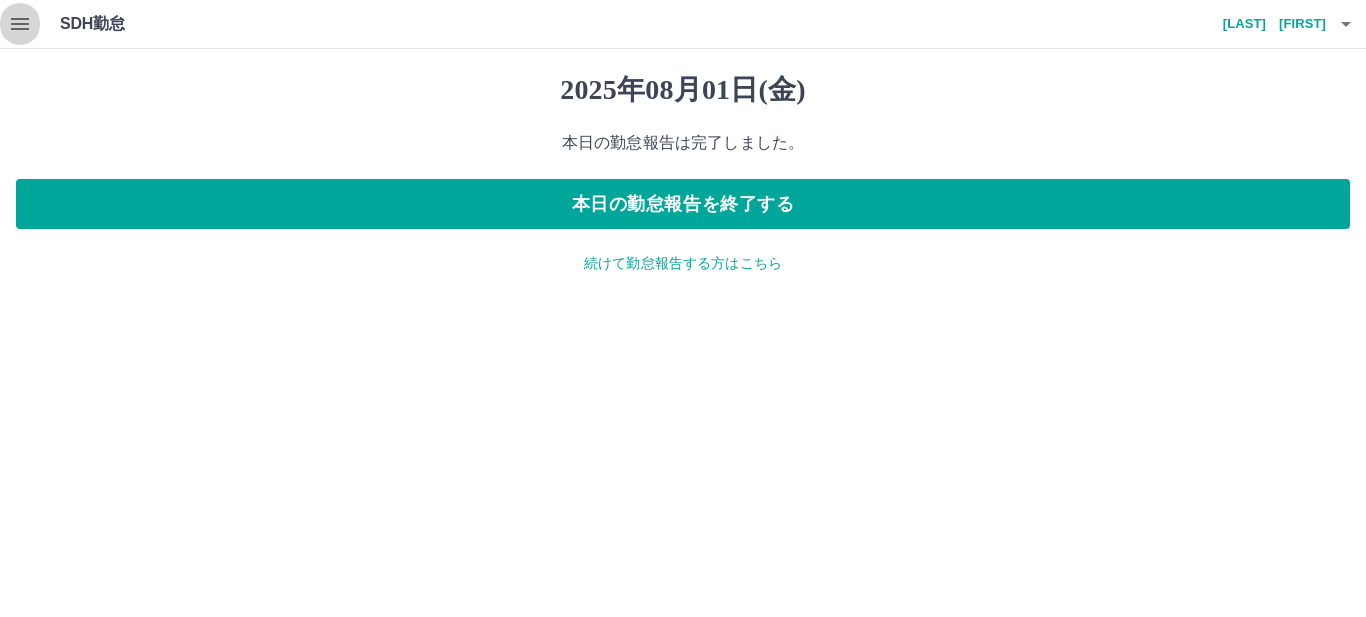 click 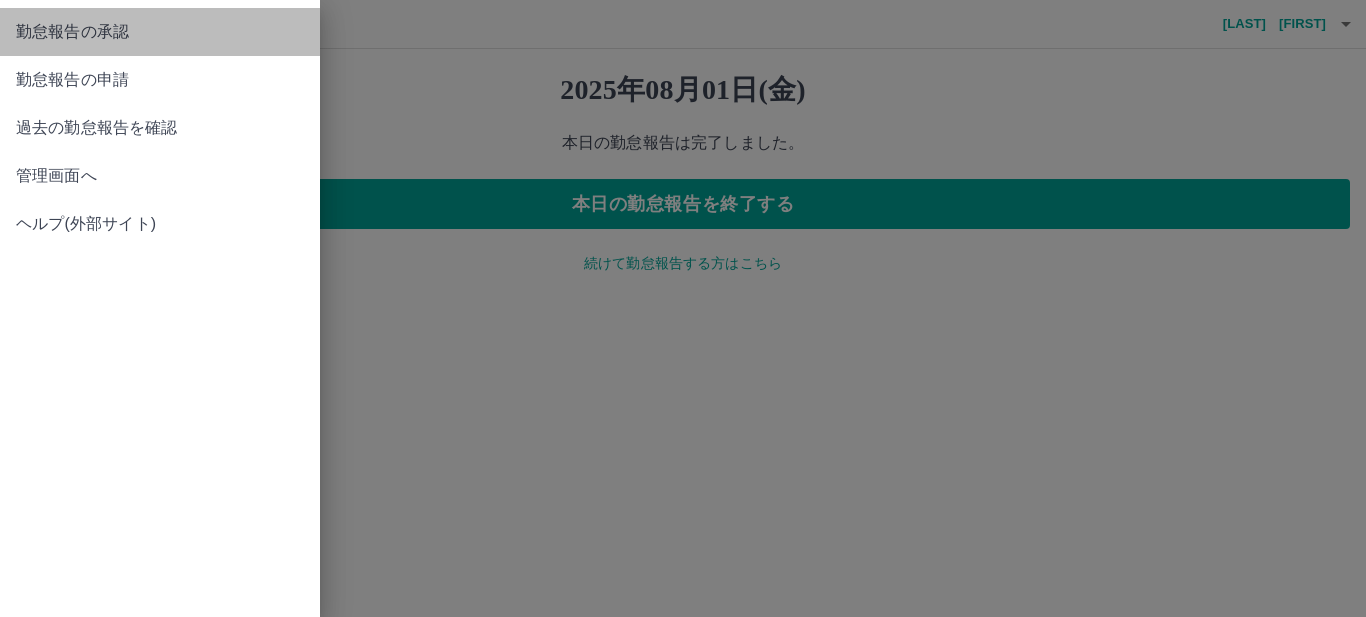 click on "勤怠報告の承認" at bounding box center (160, 32) 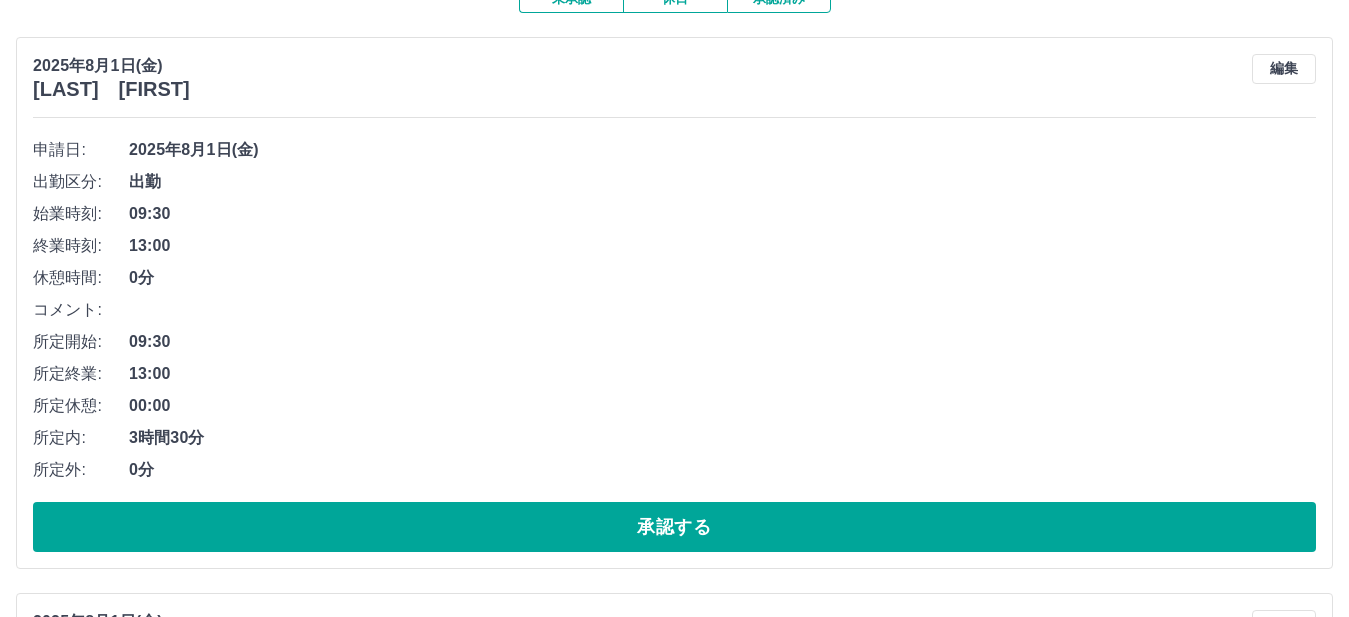 scroll, scrollTop: 200, scrollLeft: 0, axis: vertical 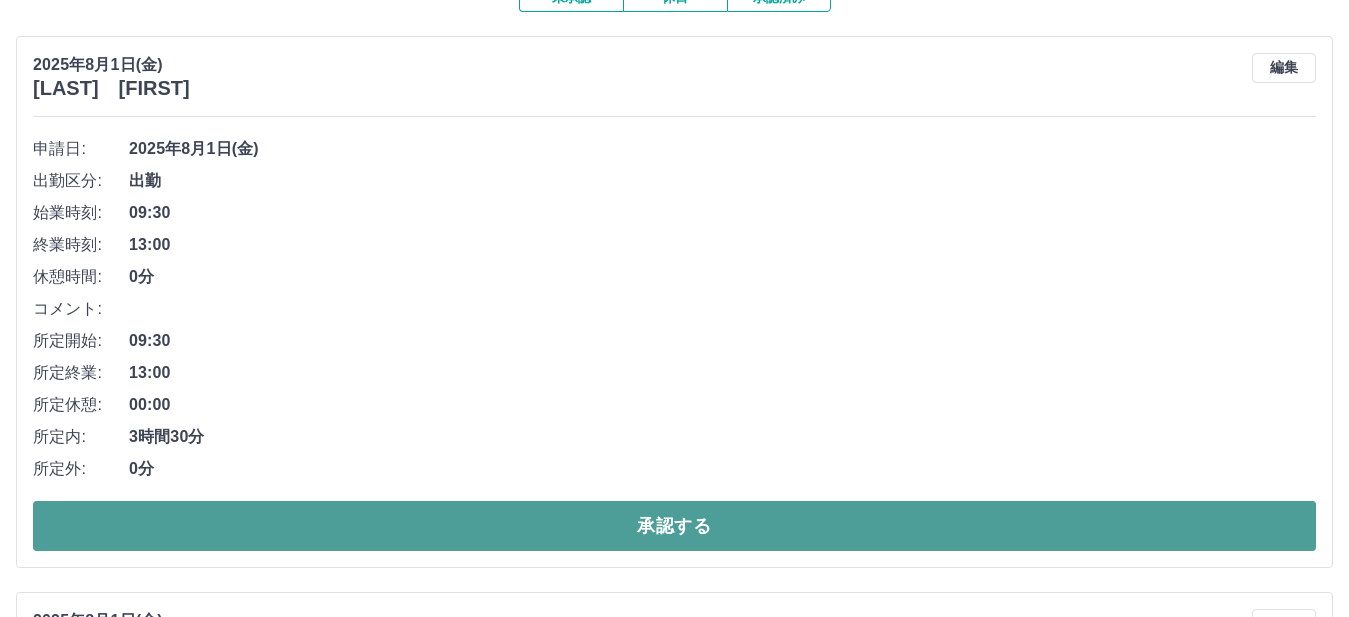 click on "承認する" at bounding box center [674, 526] 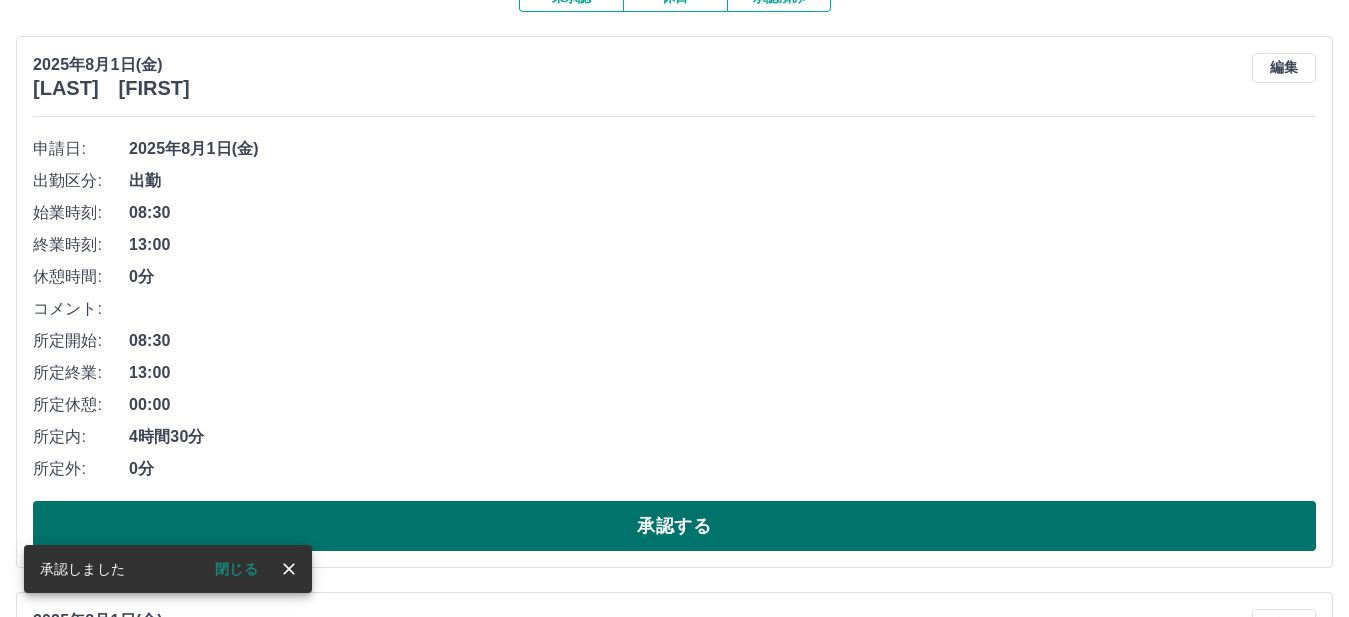 click on "承認する" at bounding box center [674, 526] 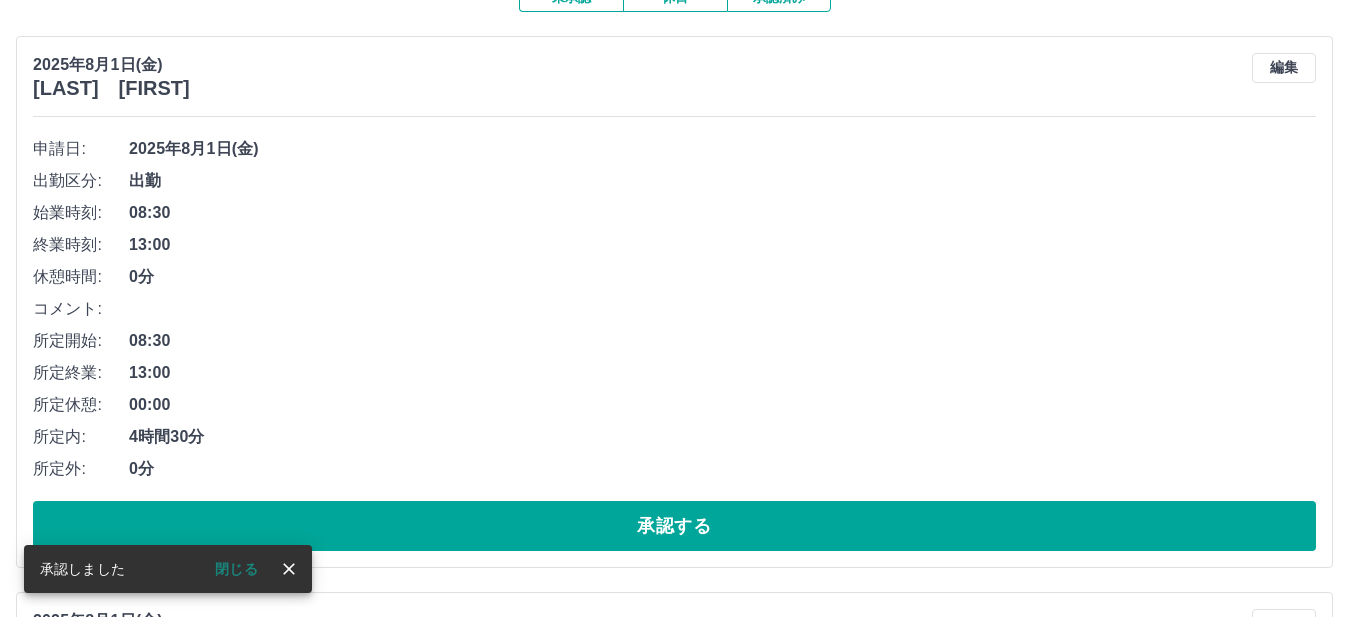 click on "承認する" at bounding box center [674, 526] 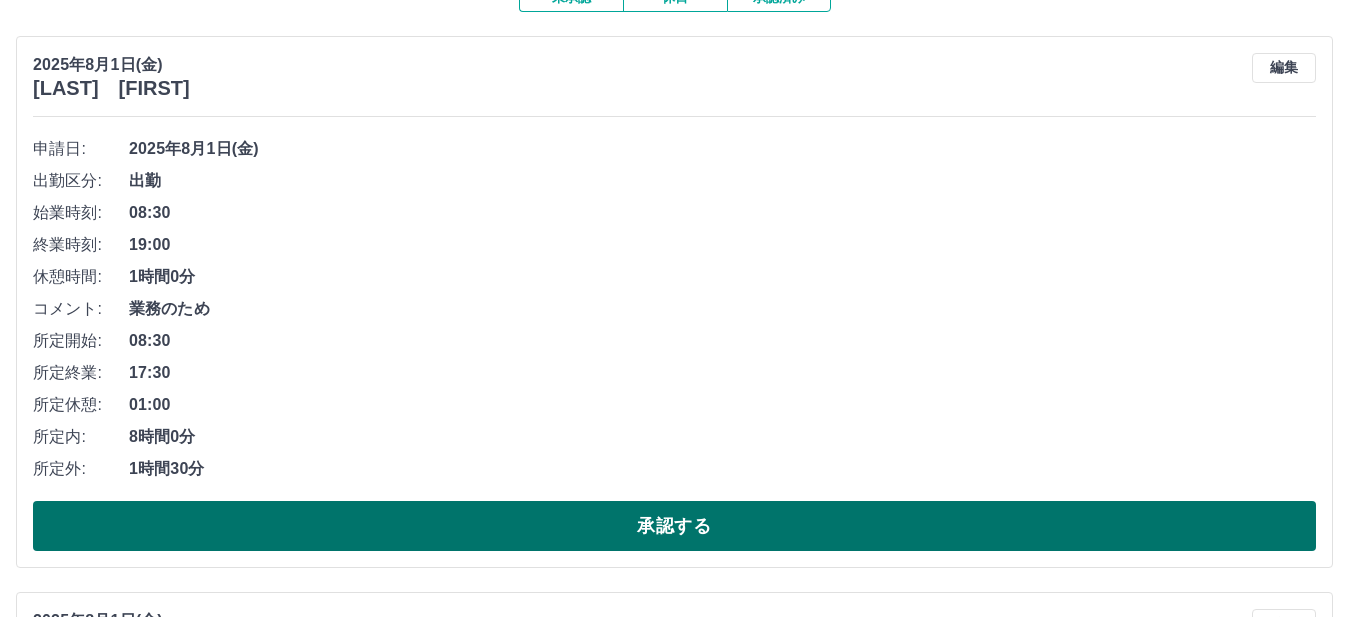 click on "承認する" at bounding box center [674, 526] 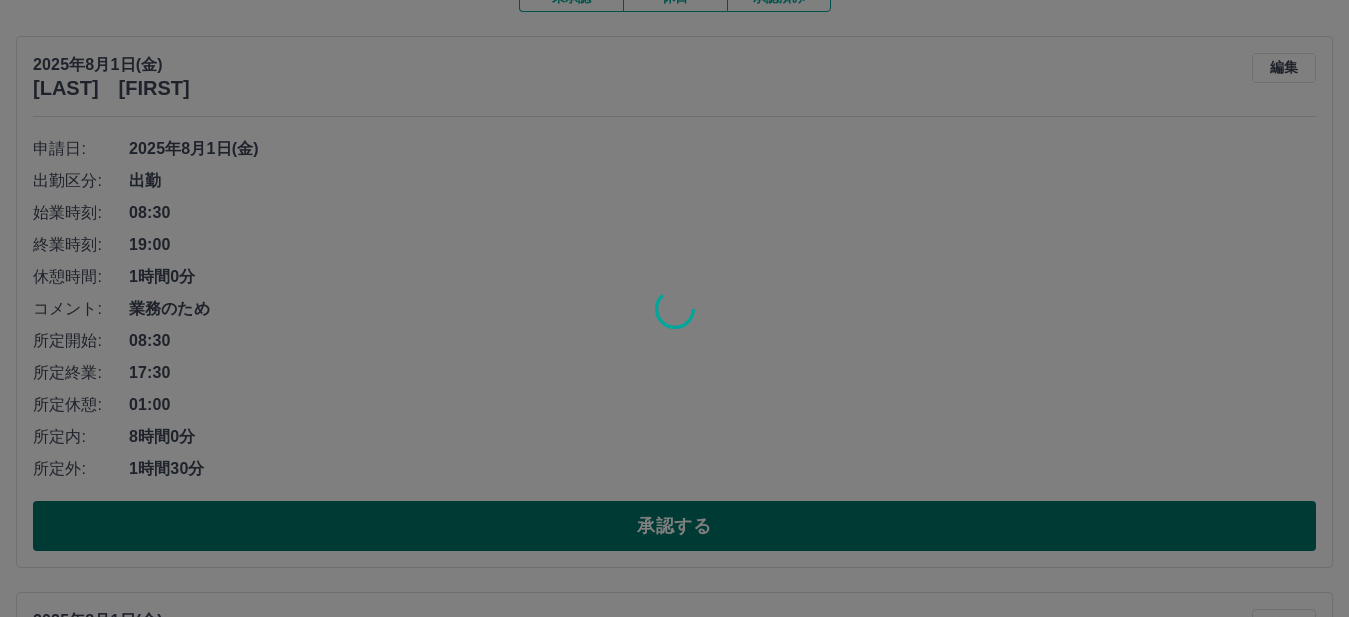 scroll, scrollTop: 177, scrollLeft: 0, axis: vertical 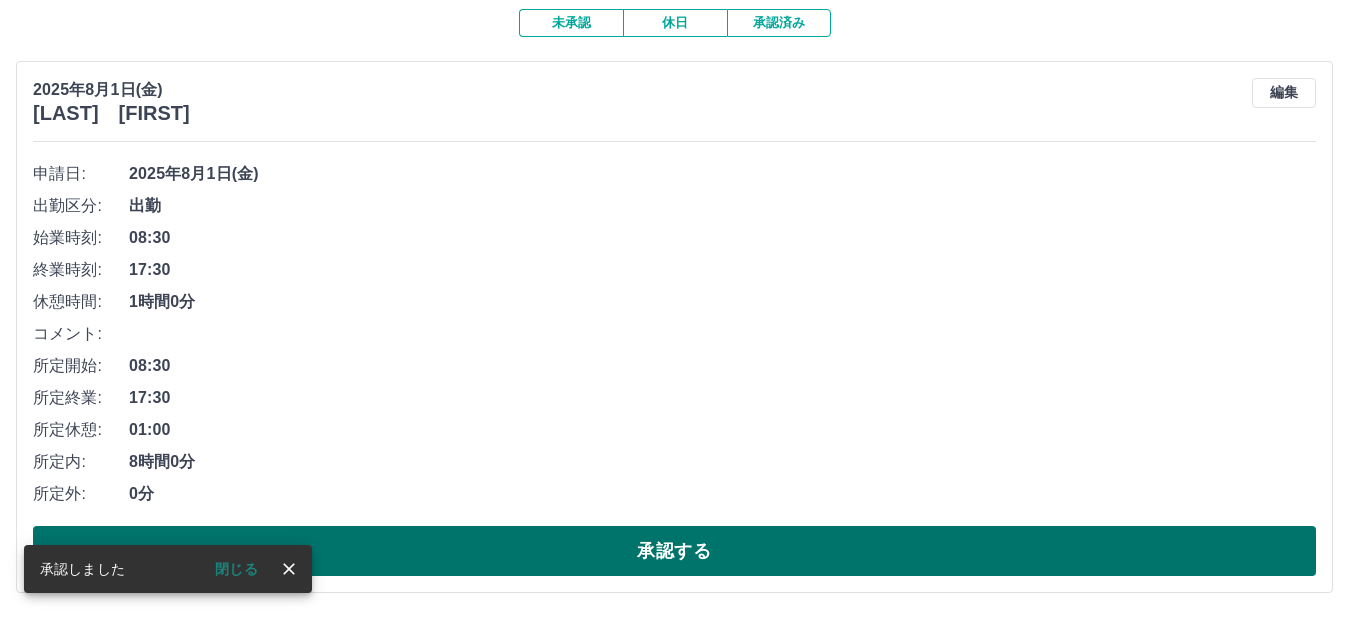 click on "承認する" at bounding box center [674, 551] 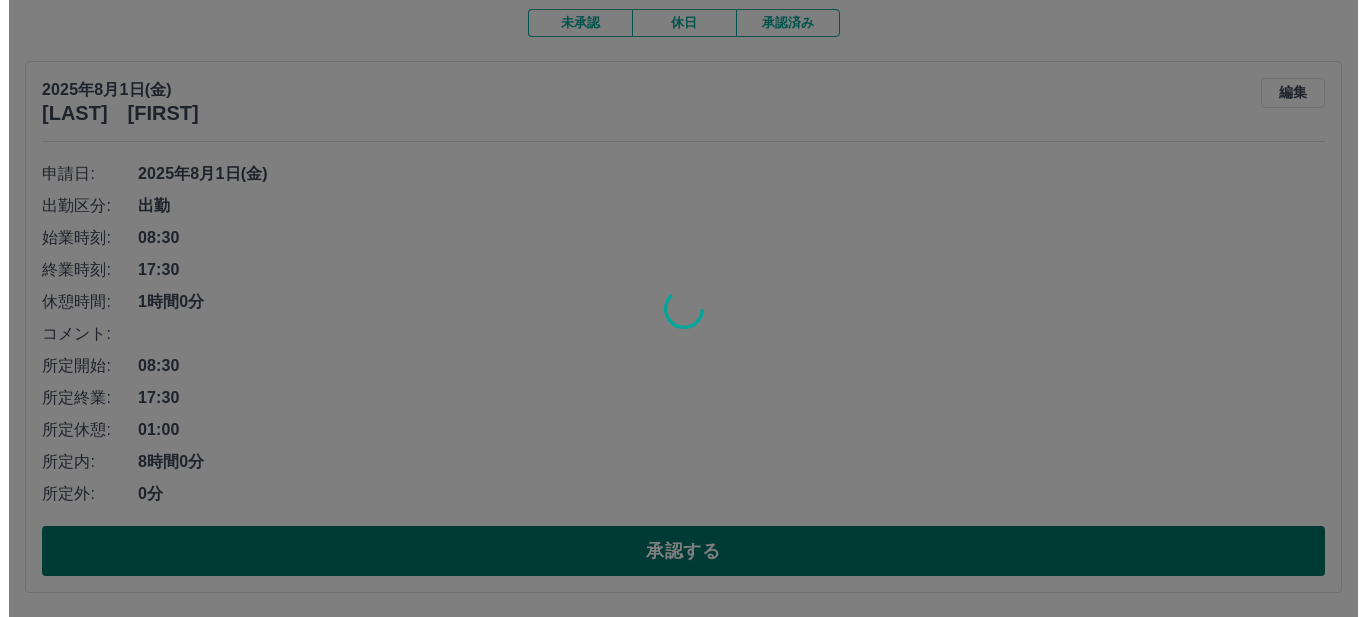 scroll, scrollTop: 0, scrollLeft: 0, axis: both 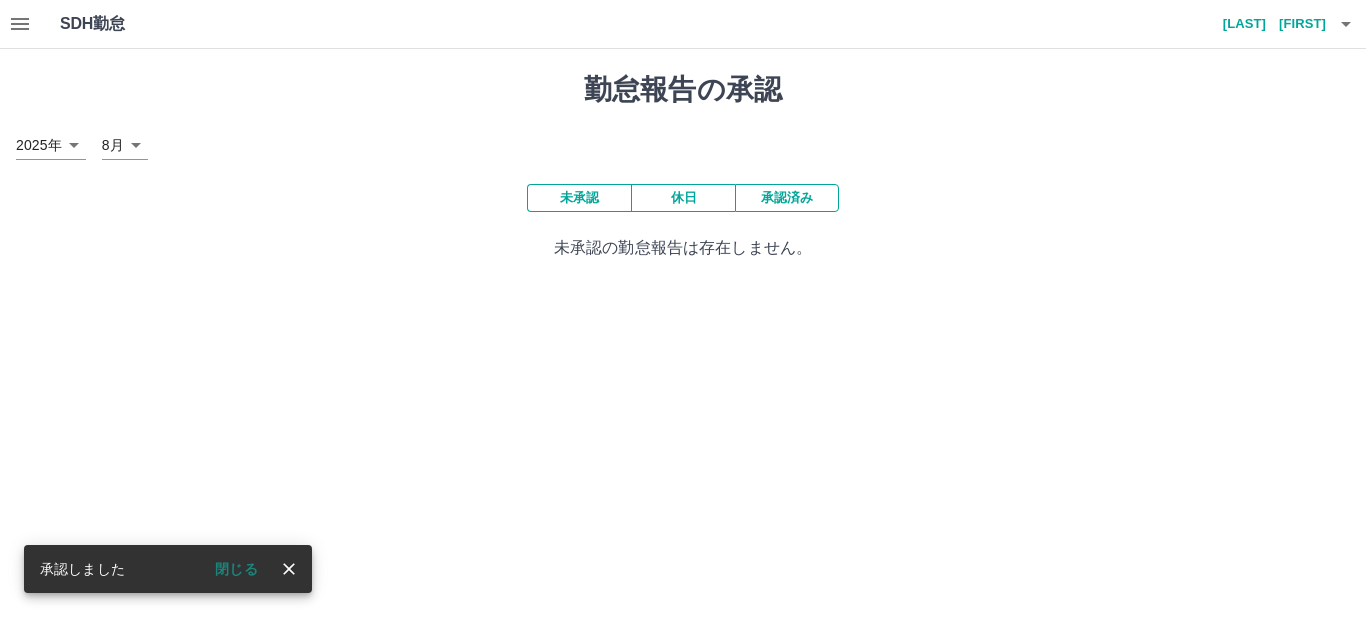 click 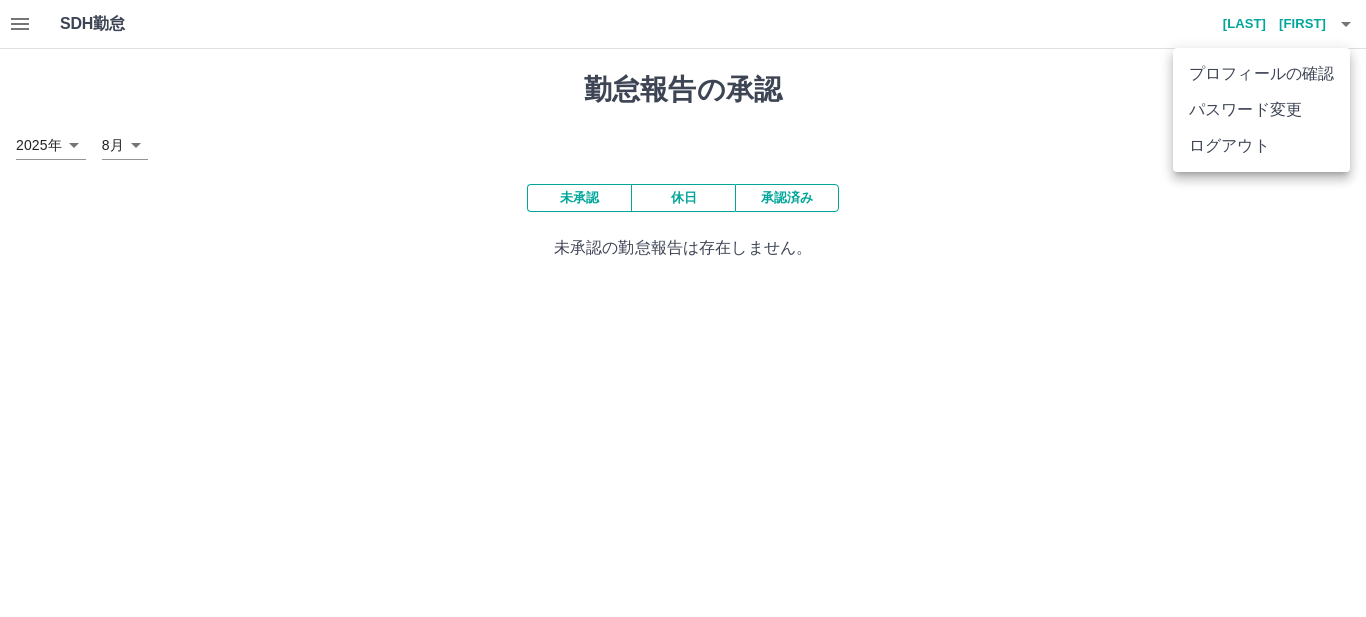 click on "ログアウト" at bounding box center [1261, 146] 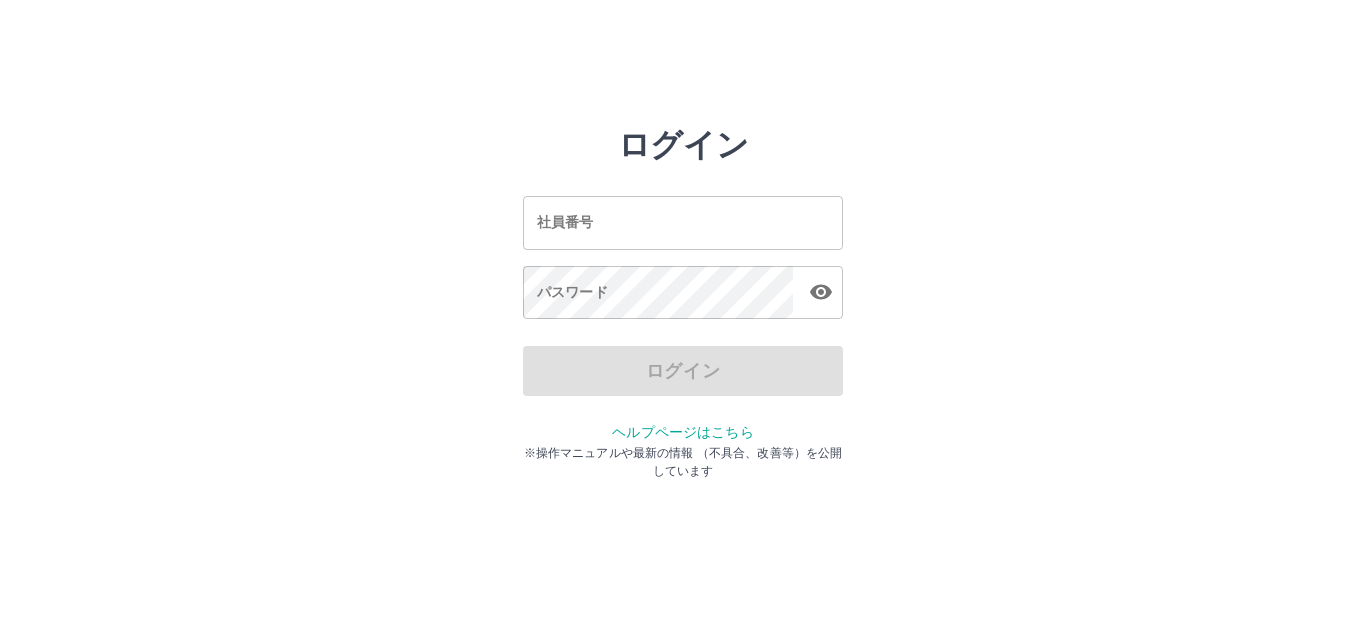 scroll, scrollTop: 0, scrollLeft: 0, axis: both 